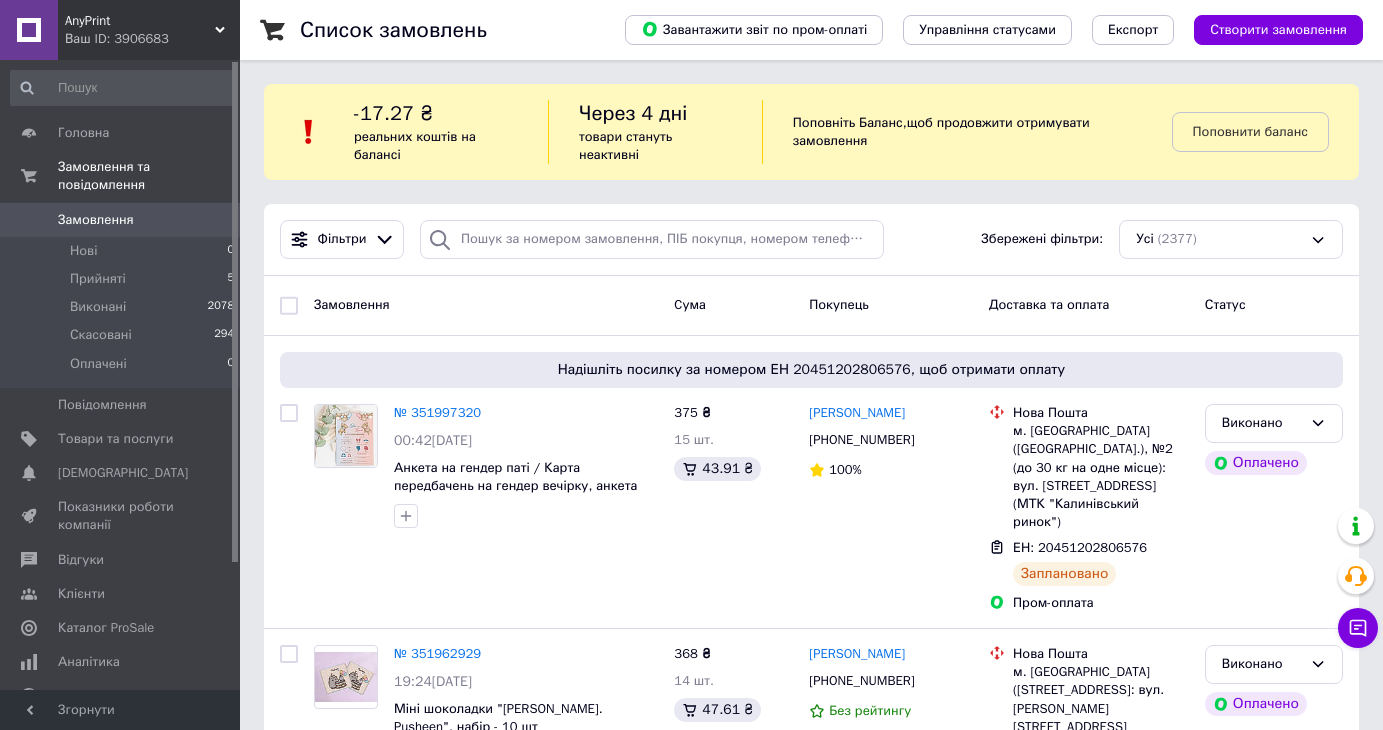 scroll, scrollTop: 0, scrollLeft: 0, axis: both 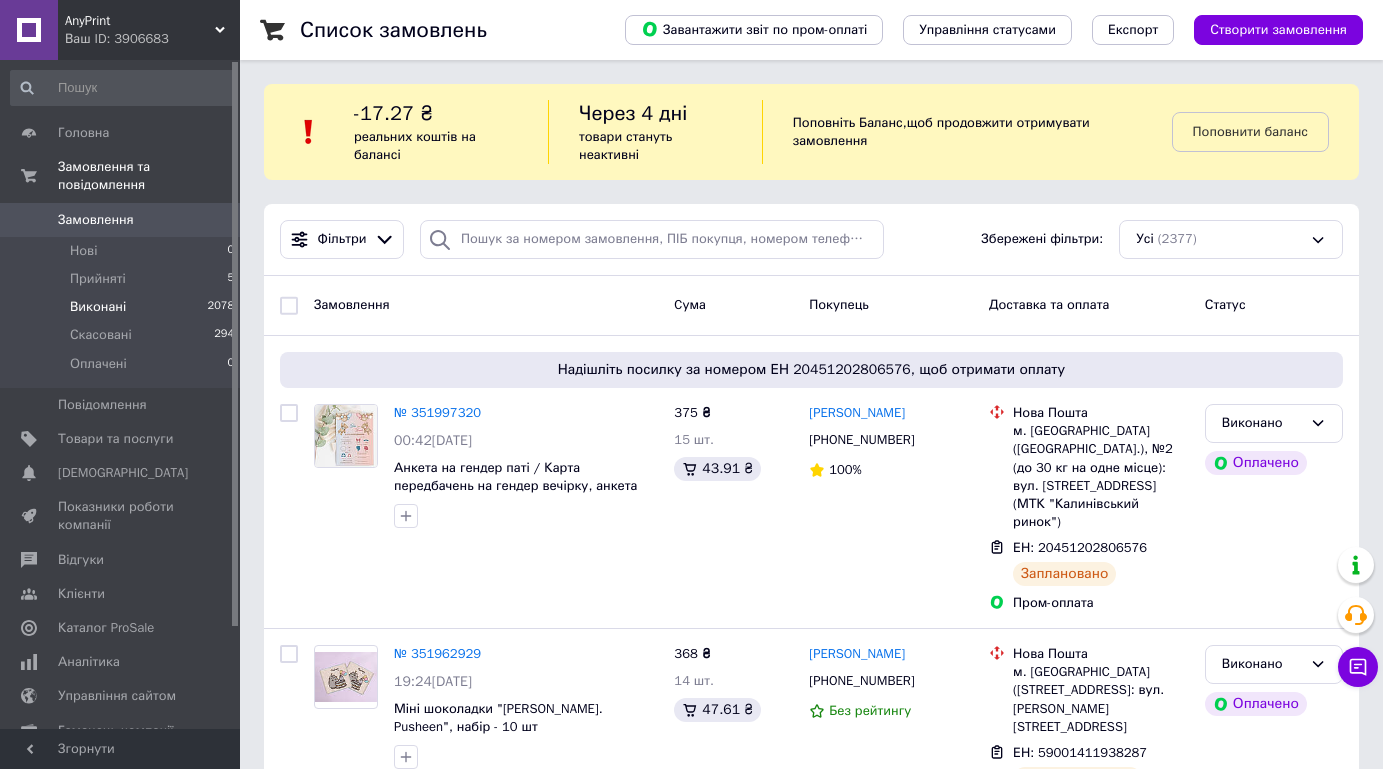 click on "Виконані" at bounding box center [98, 307] 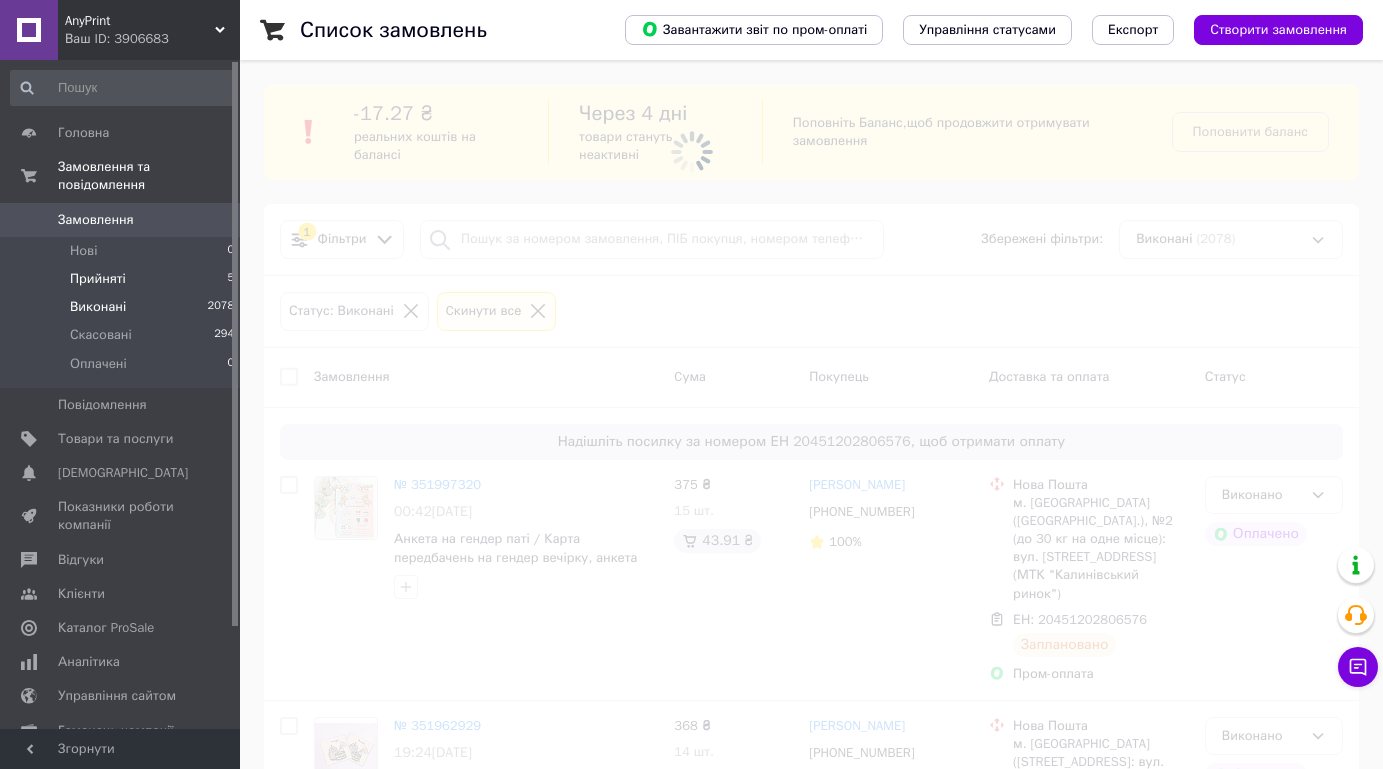 click on "Прийняті" at bounding box center [98, 279] 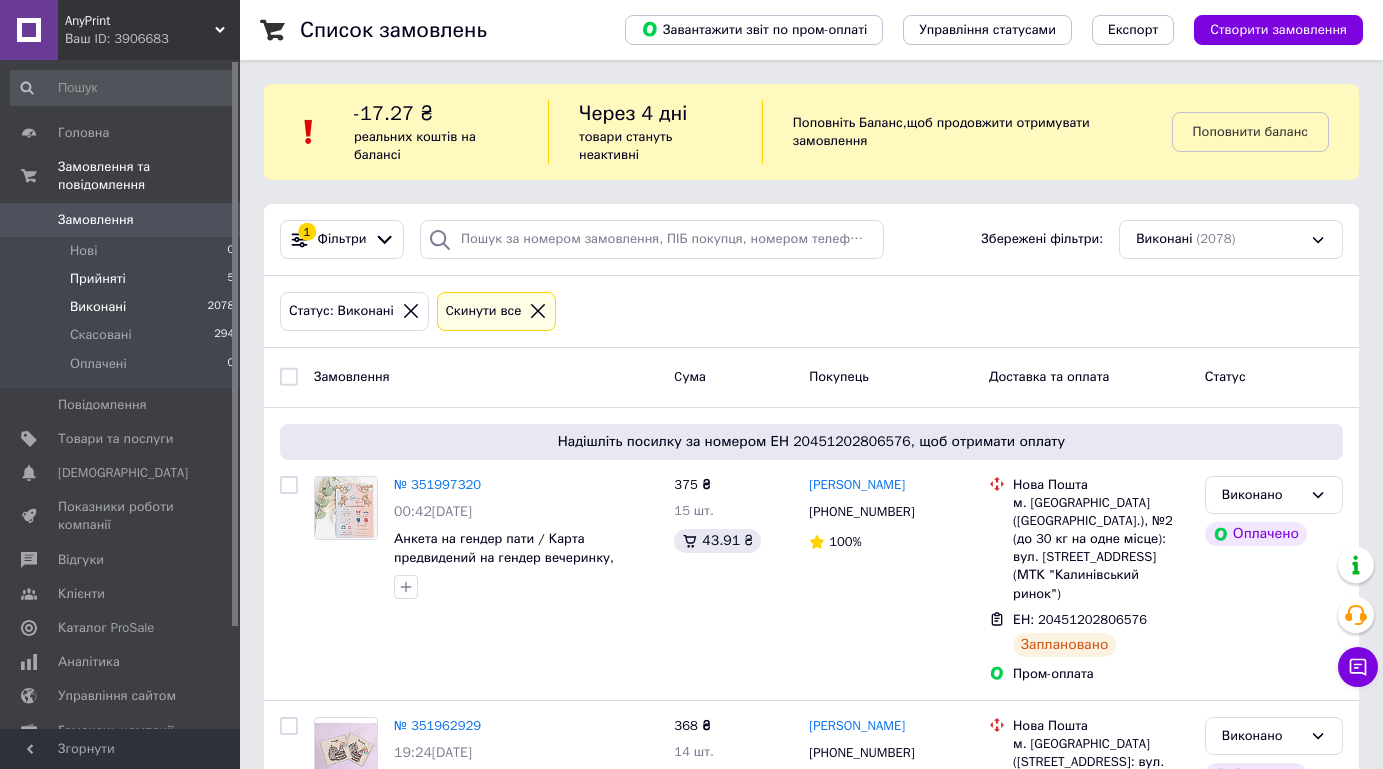 click on "Прийняті" at bounding box center [98, 279] 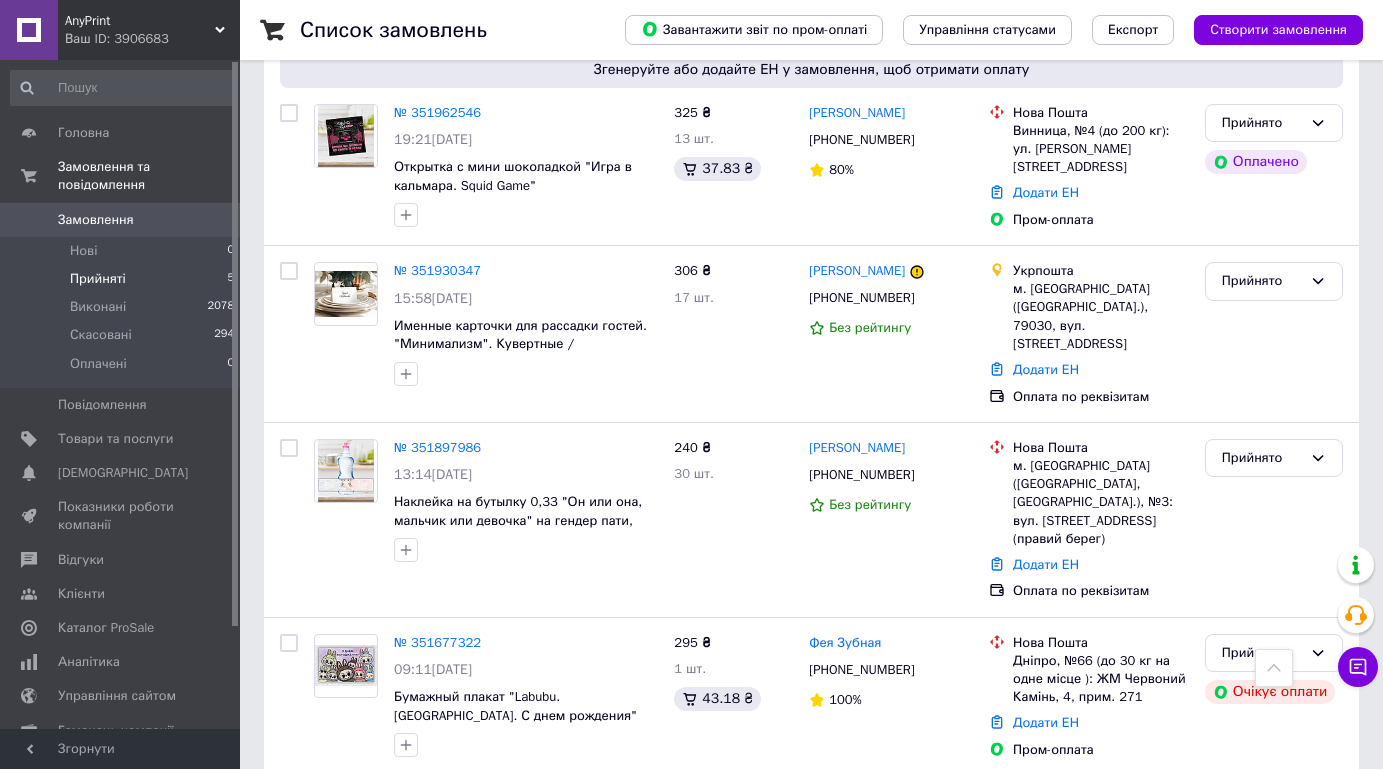 scroll, scrollTop: 371, scrollLeft: 0, axis: vertical 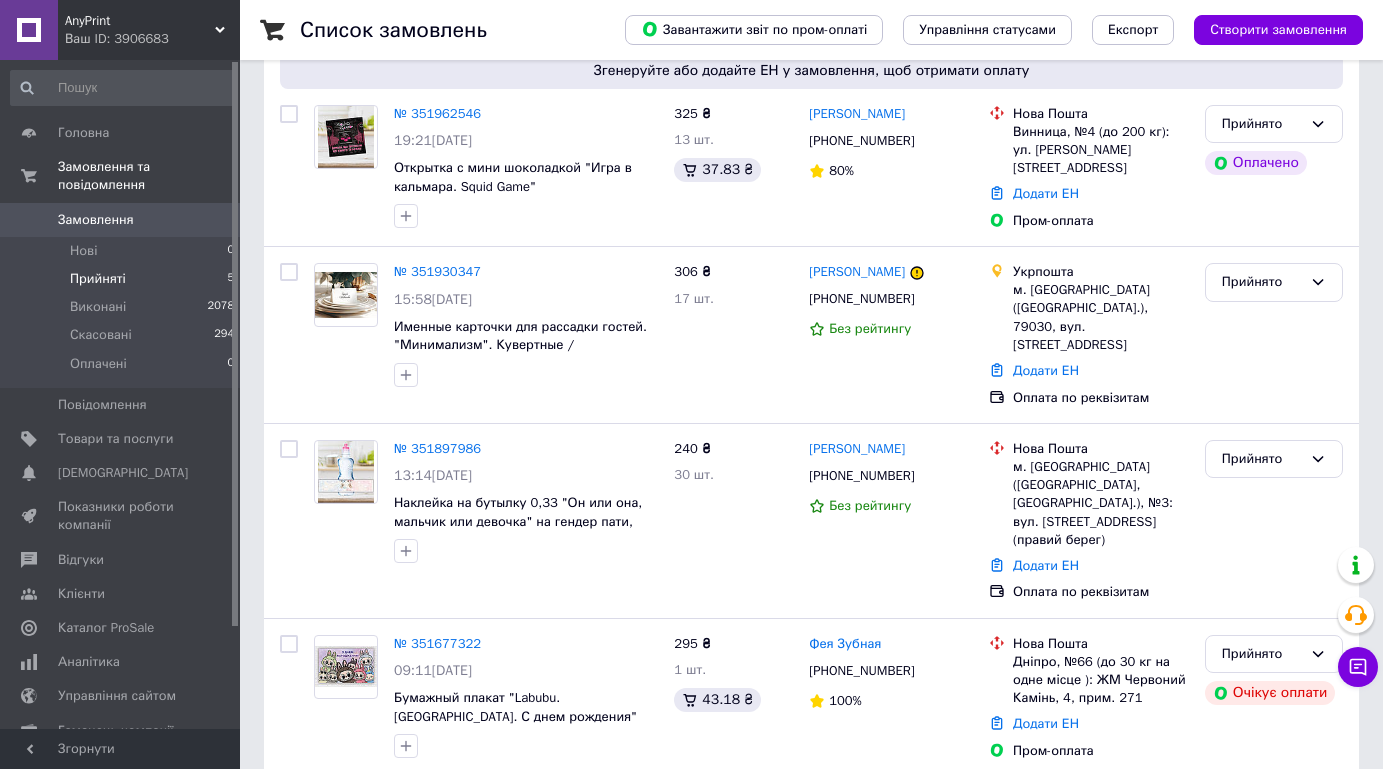 click on "Замовлення" at bounding box center [121, 220] 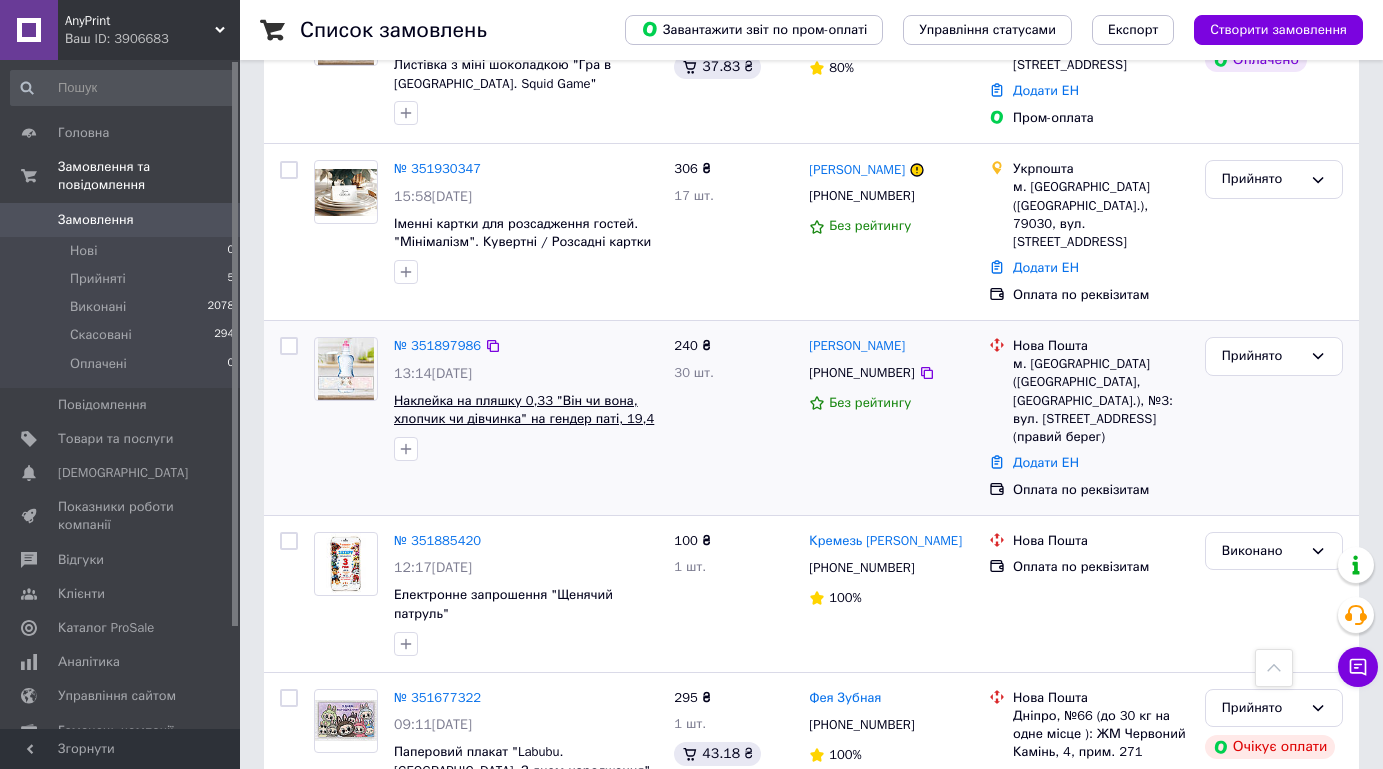 scroll, scrollTop: 800, scrollLeft: 0, axis: vertical 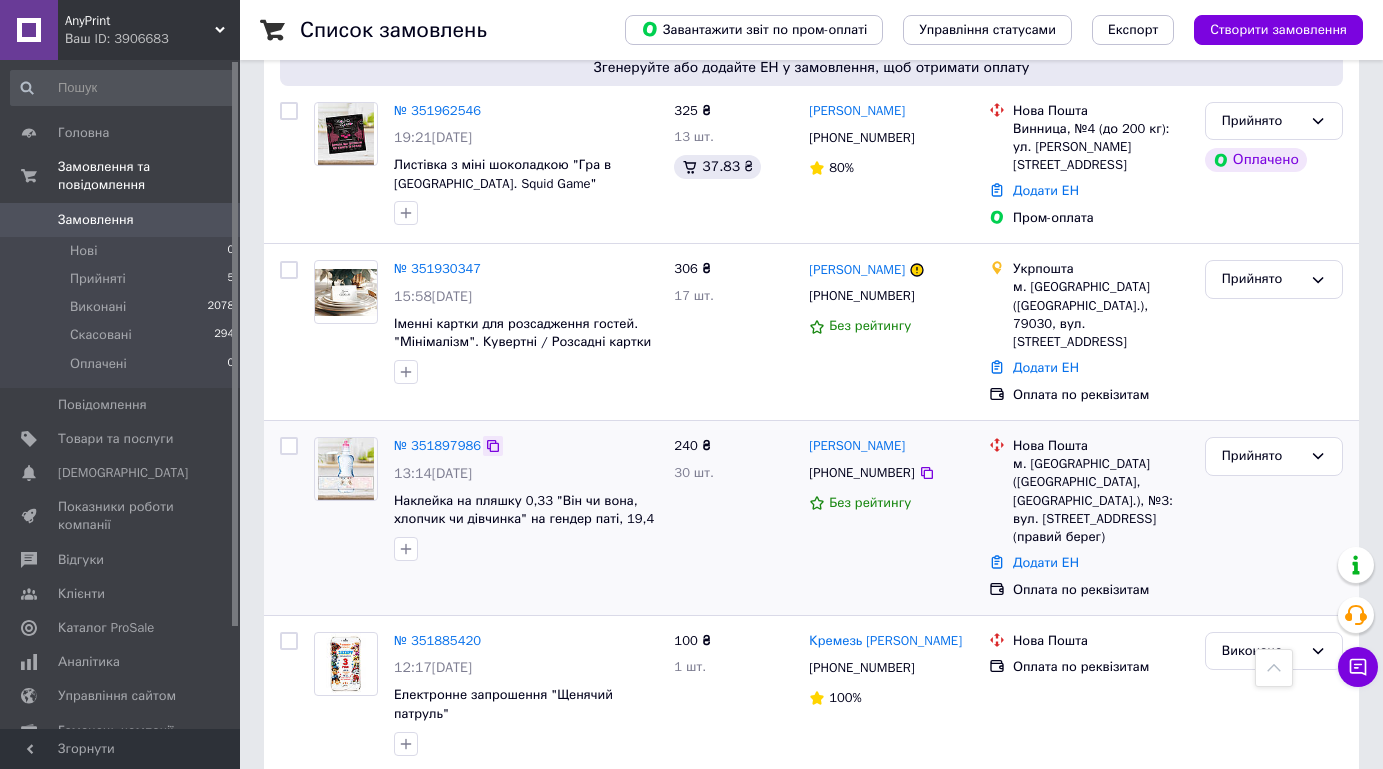click 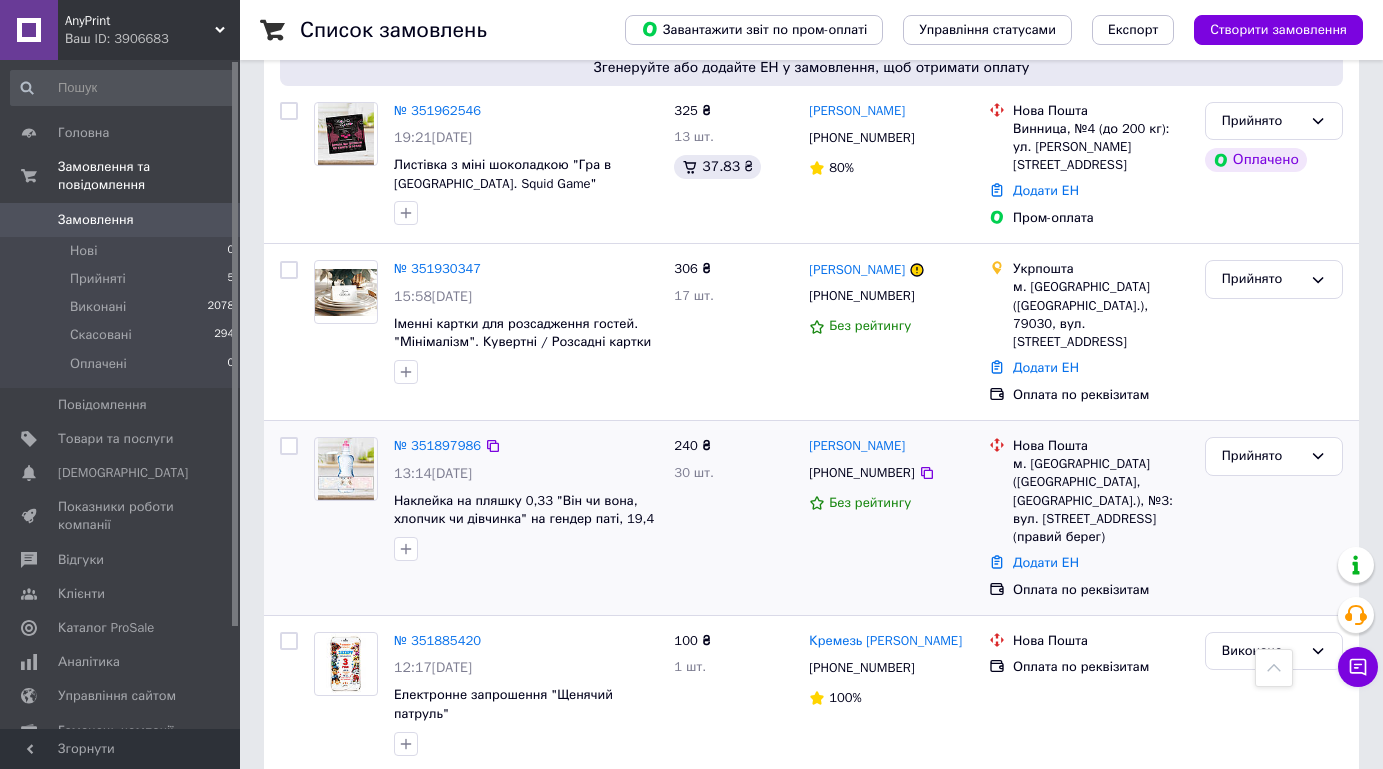click on "240 ₴ 30 шт." at bounding box center [733, 518] 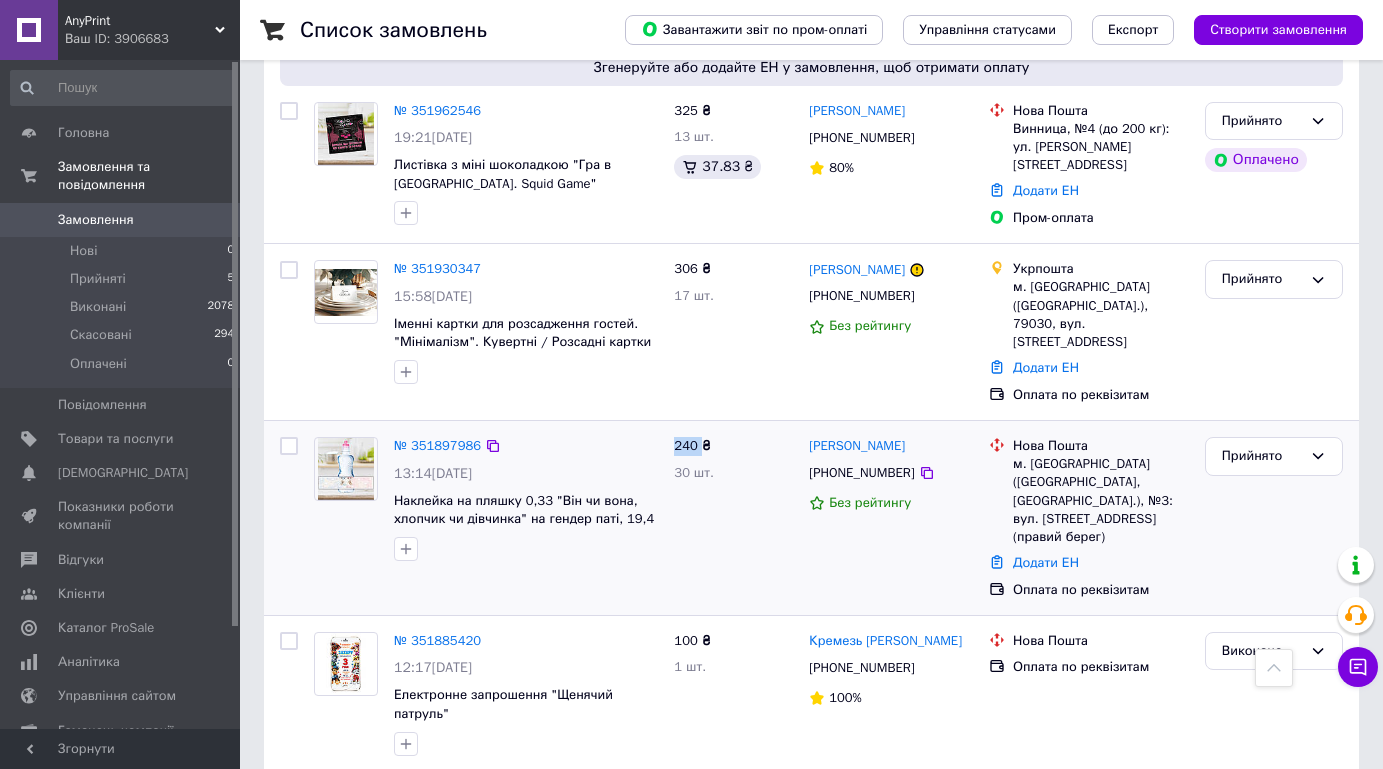click on "240 ₴ 30 шт." at bounding box center [733, 518] 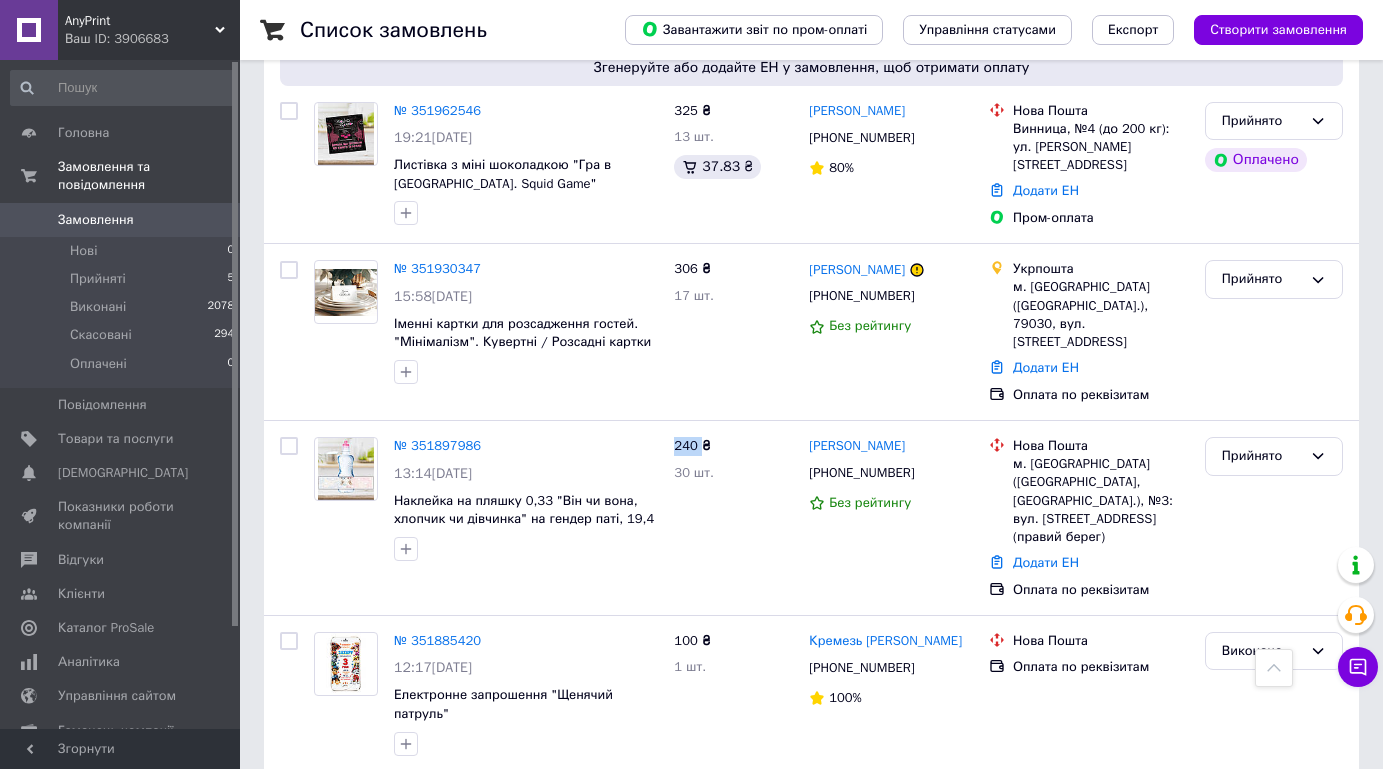 copy on "240" 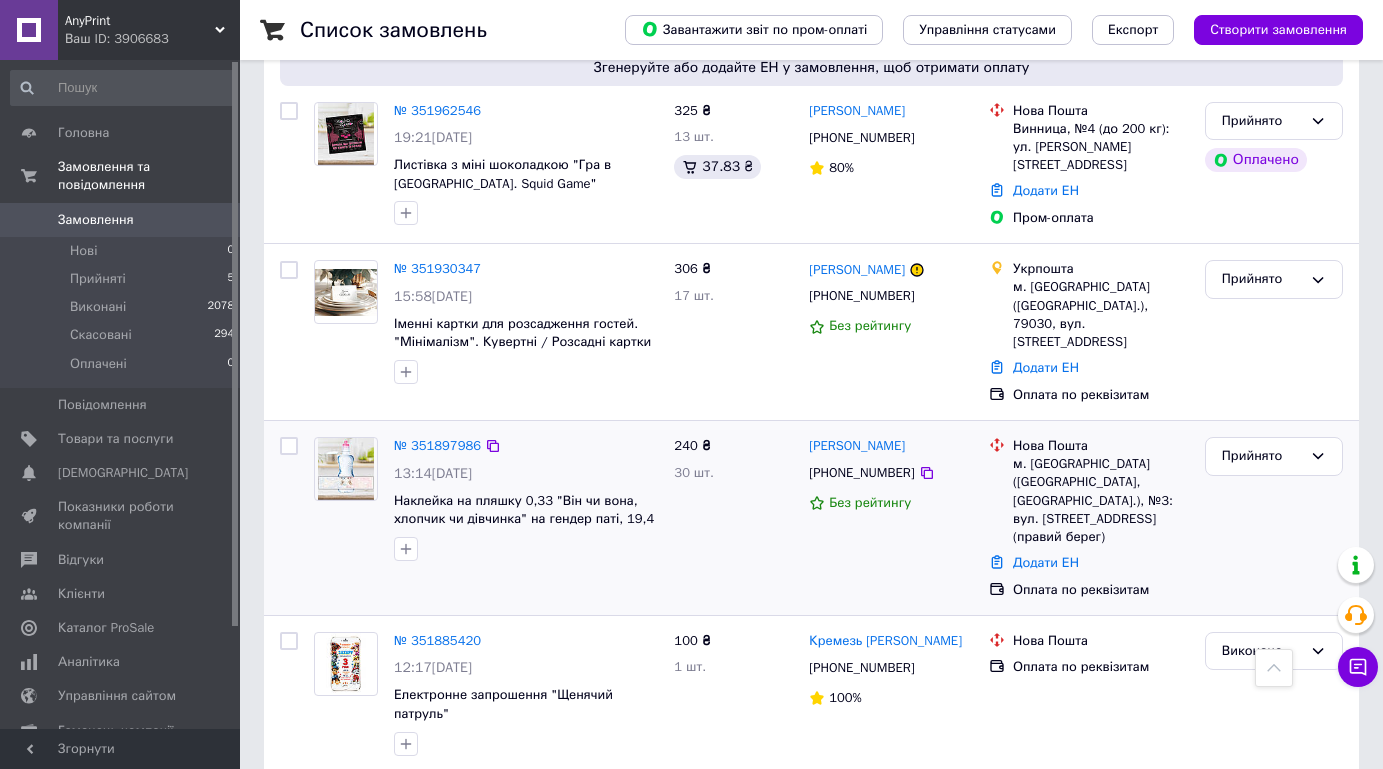 click on "13:14[DATE]" at bounding box center (433, 473) 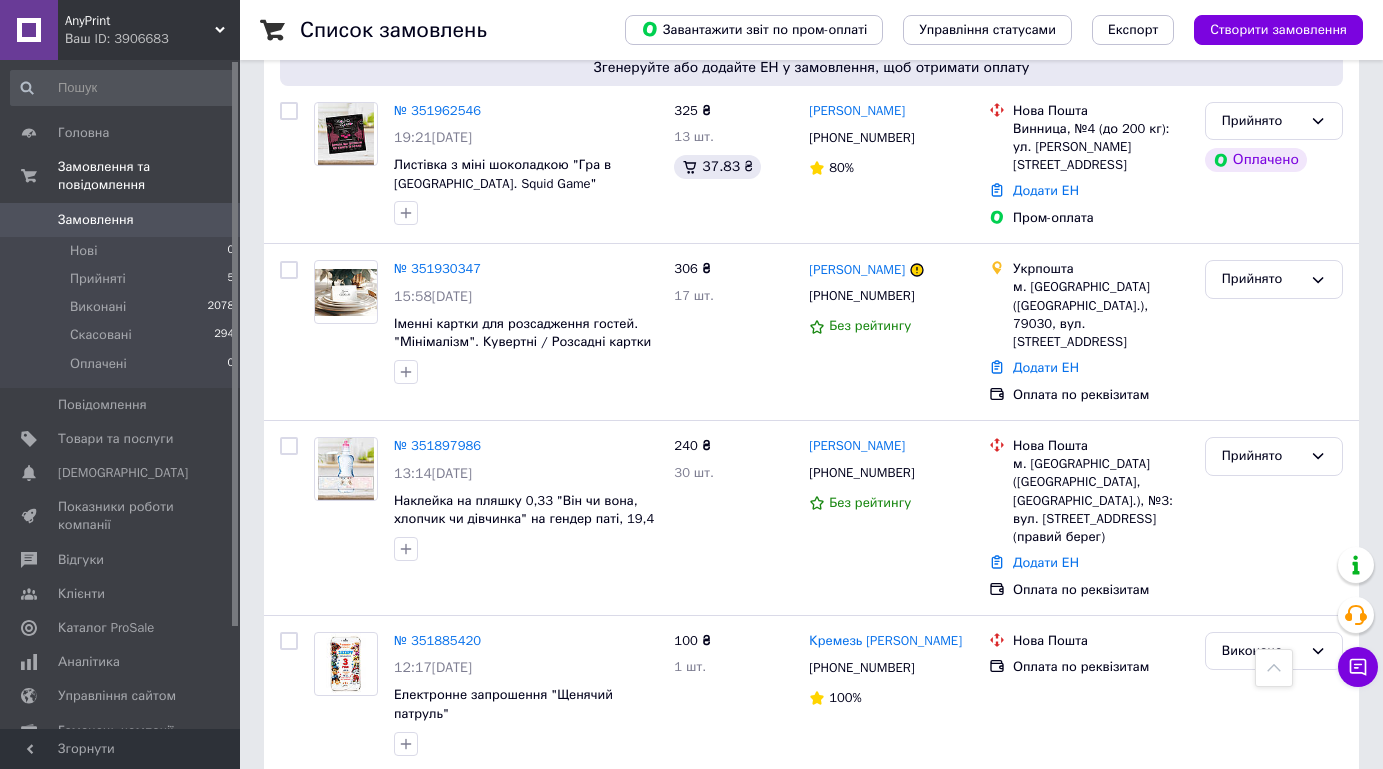 copy on "09.07.2025" 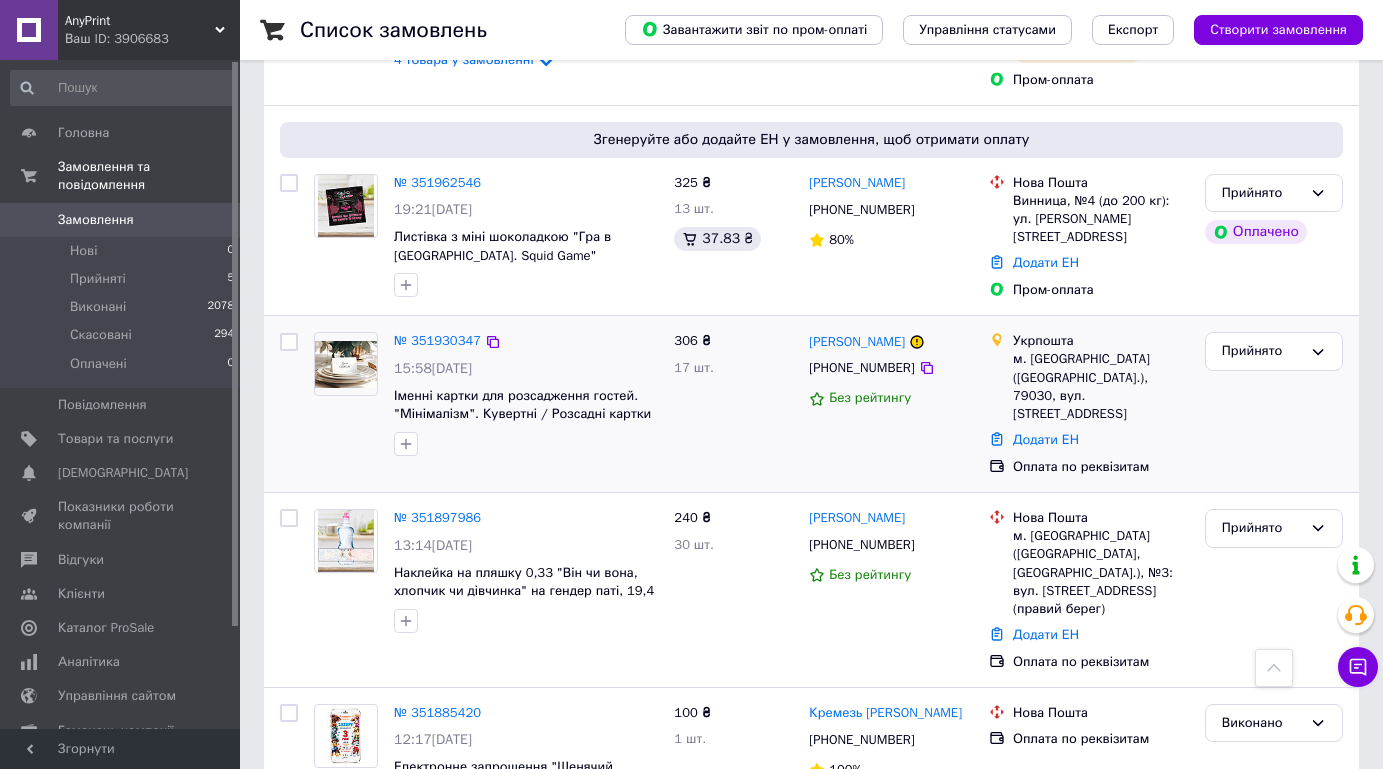scroll, scrollTop: 600, scrollLeft: 0, axis: vertical 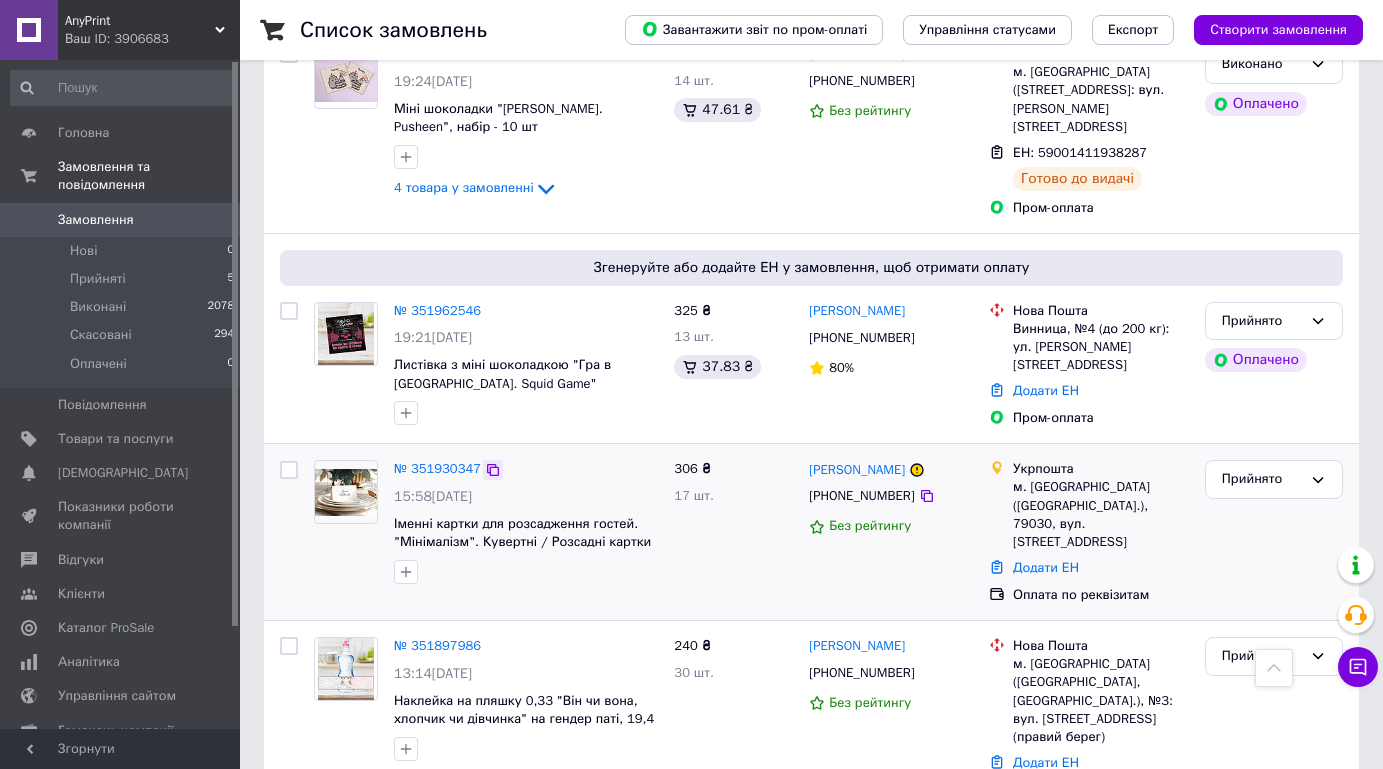 click 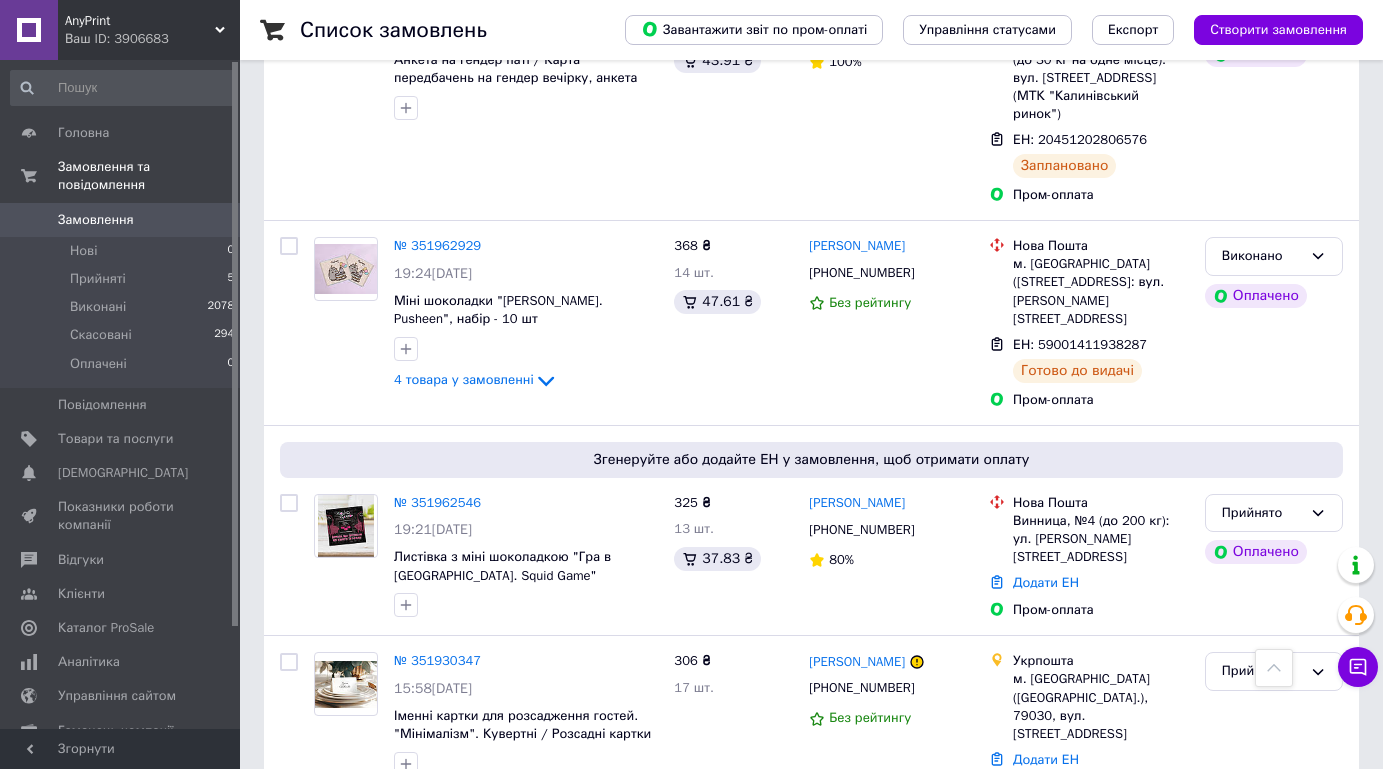 scroll, scrollTop: 400, scrollLeft: 0, axis: vertical 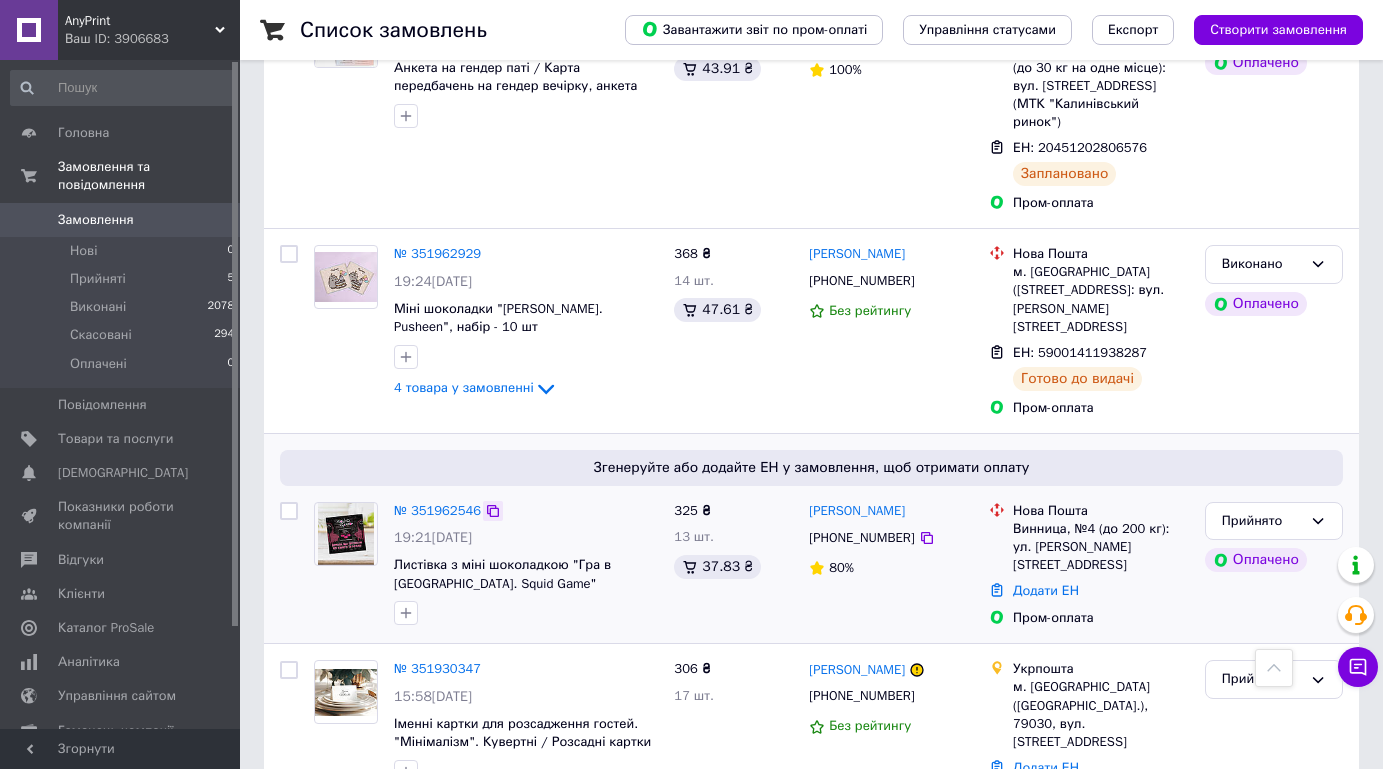 click 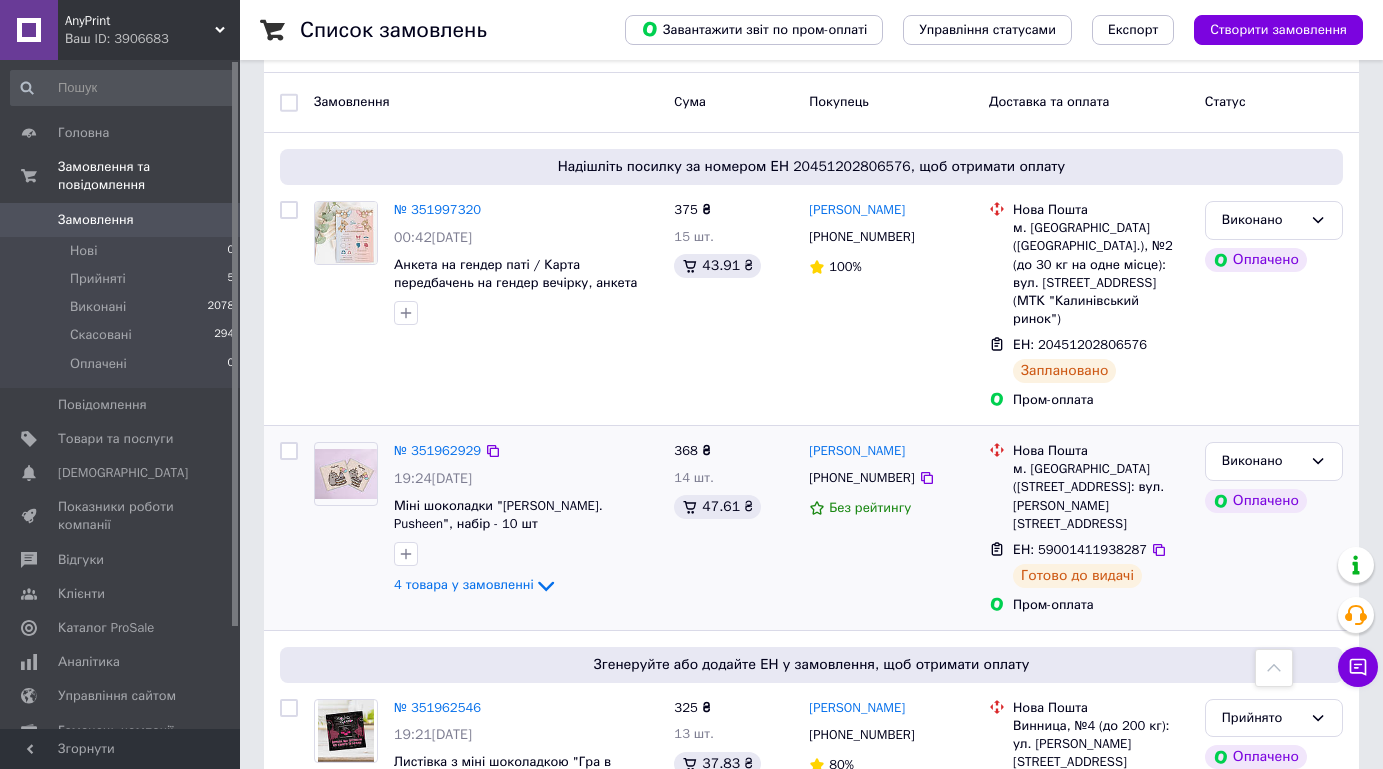 scroll, scrollTop: 200, scrollLeft: 0, axis: vertical 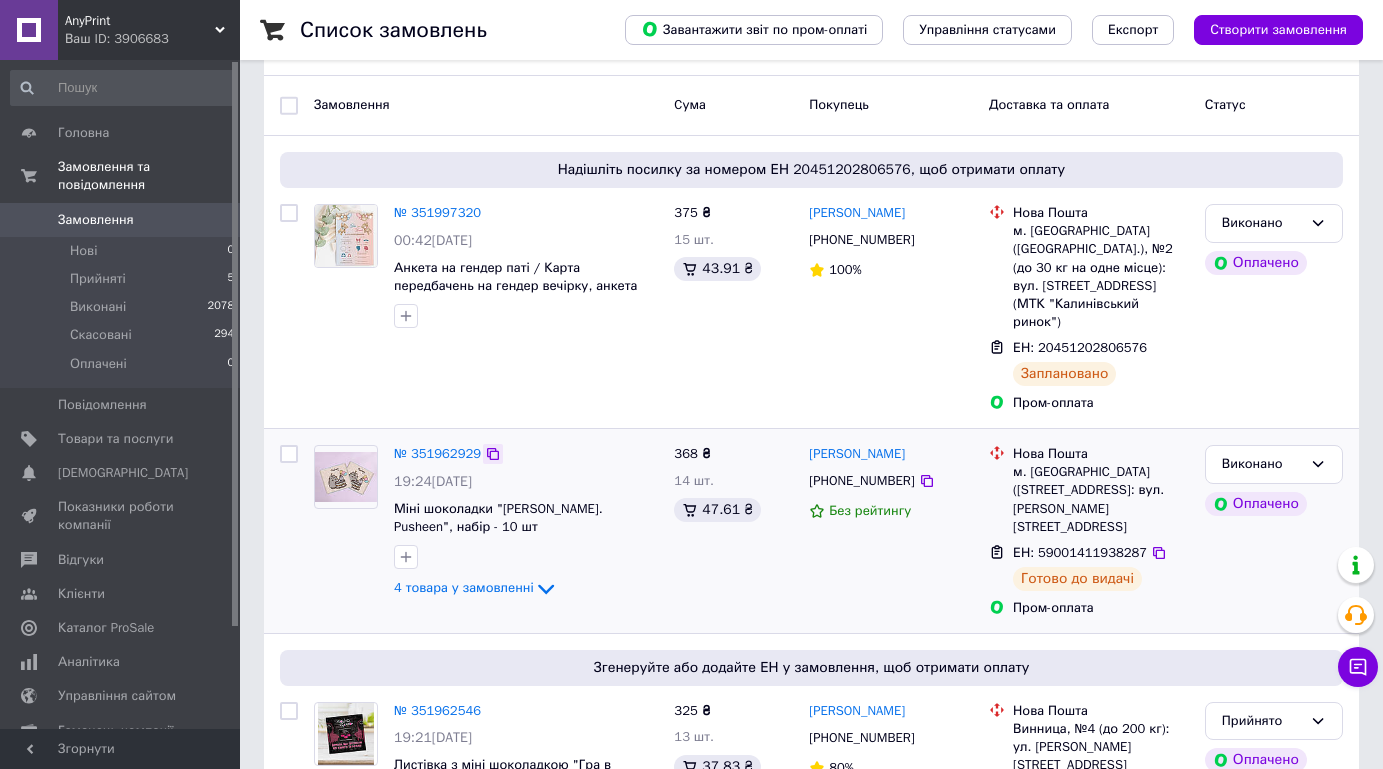 click 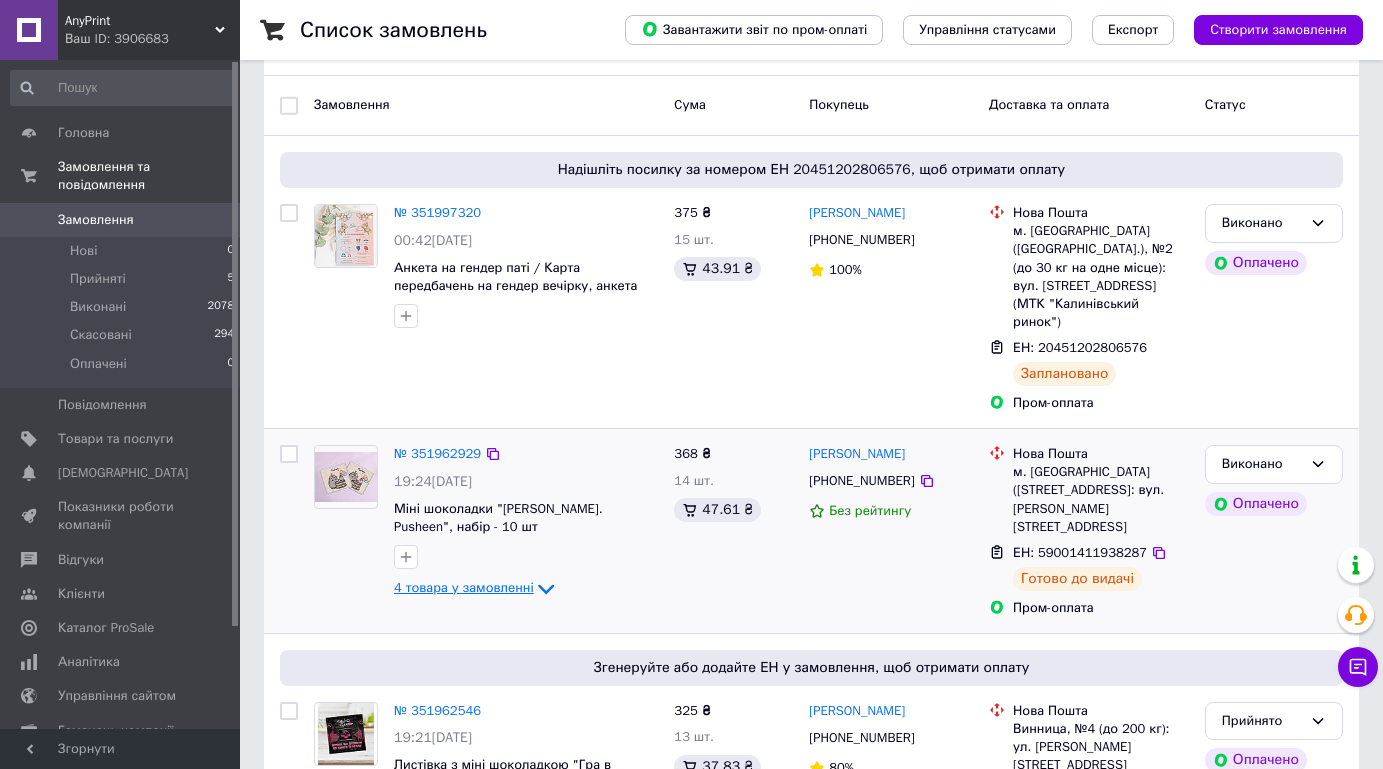 click on "4 товара у замовленні" at bounding box center (464, 587) 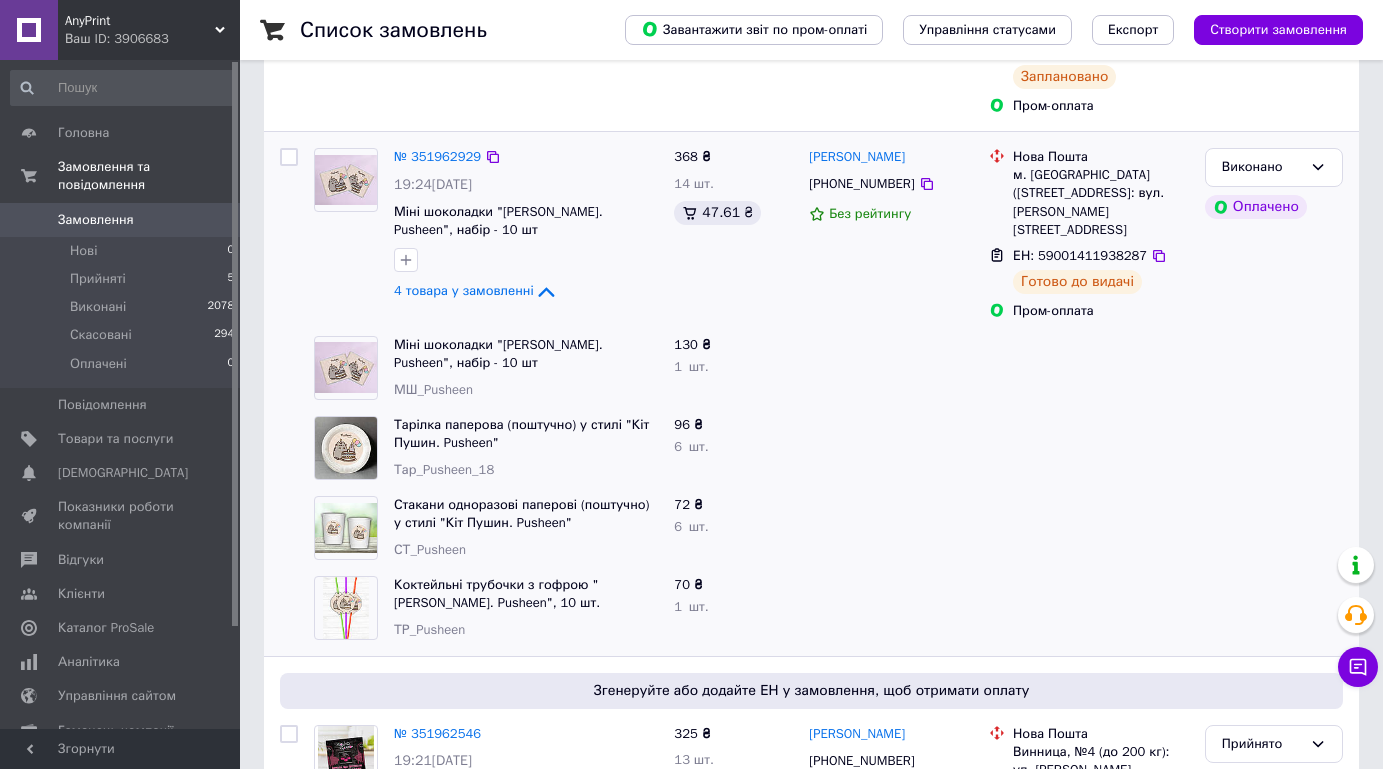 scroll, scrollTop: 500, scrollLeft: 0, axis: vertical 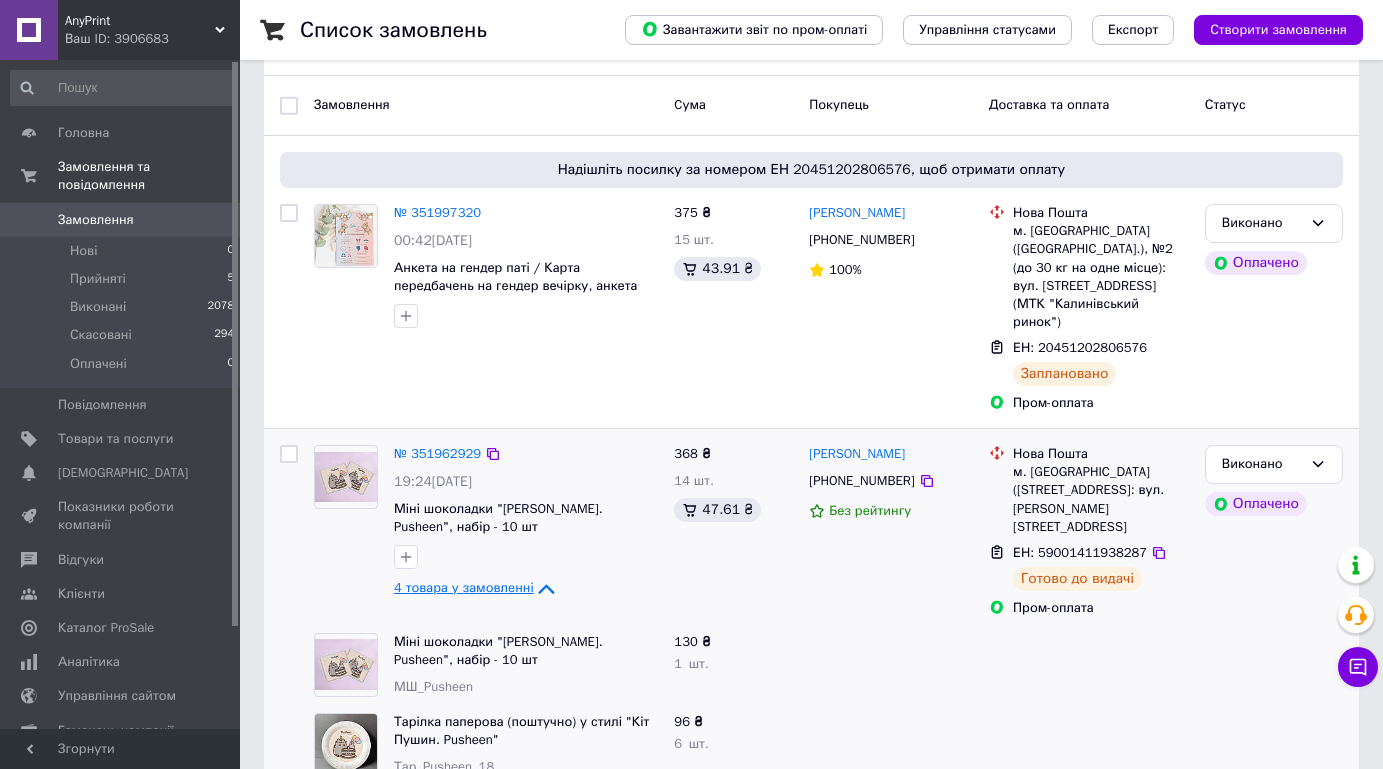 click on "4 товара у замовленні" at bounding box center [464, 587] 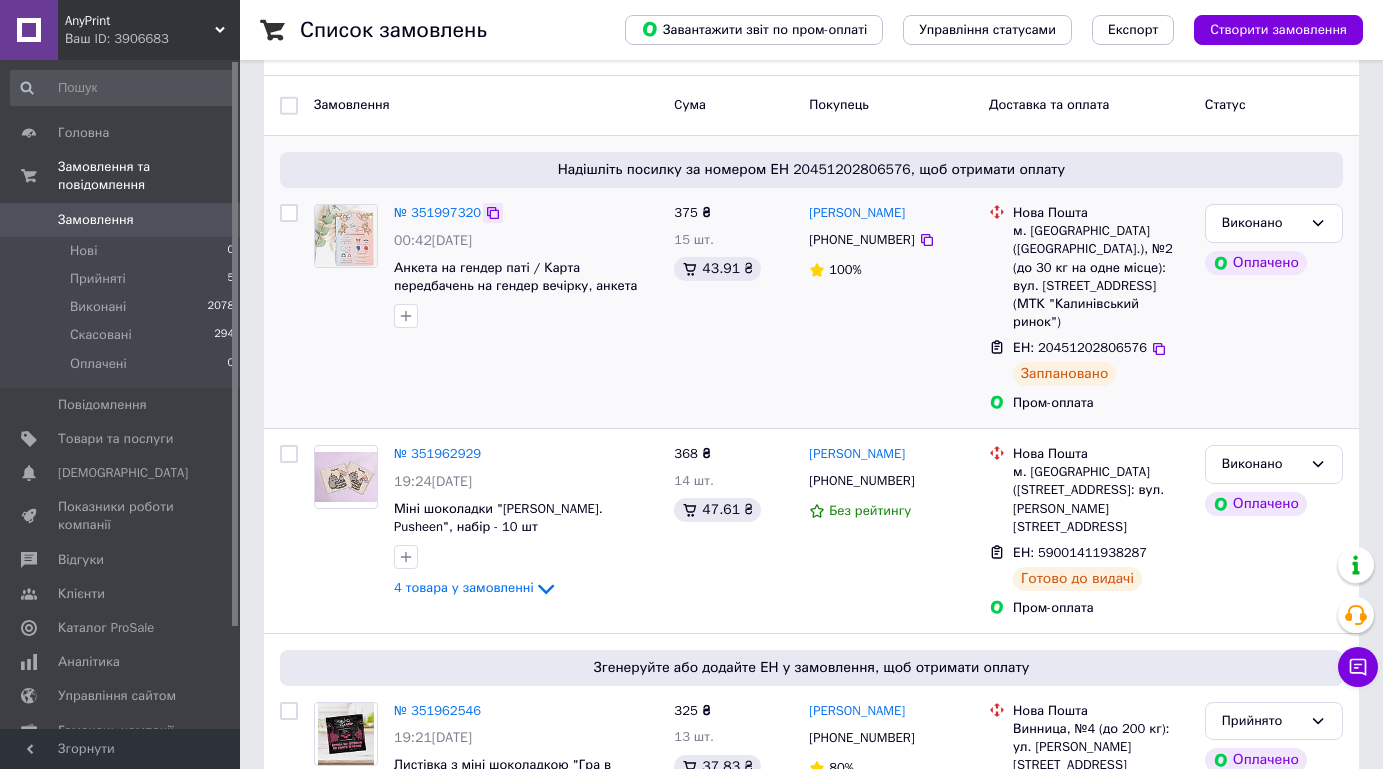 click 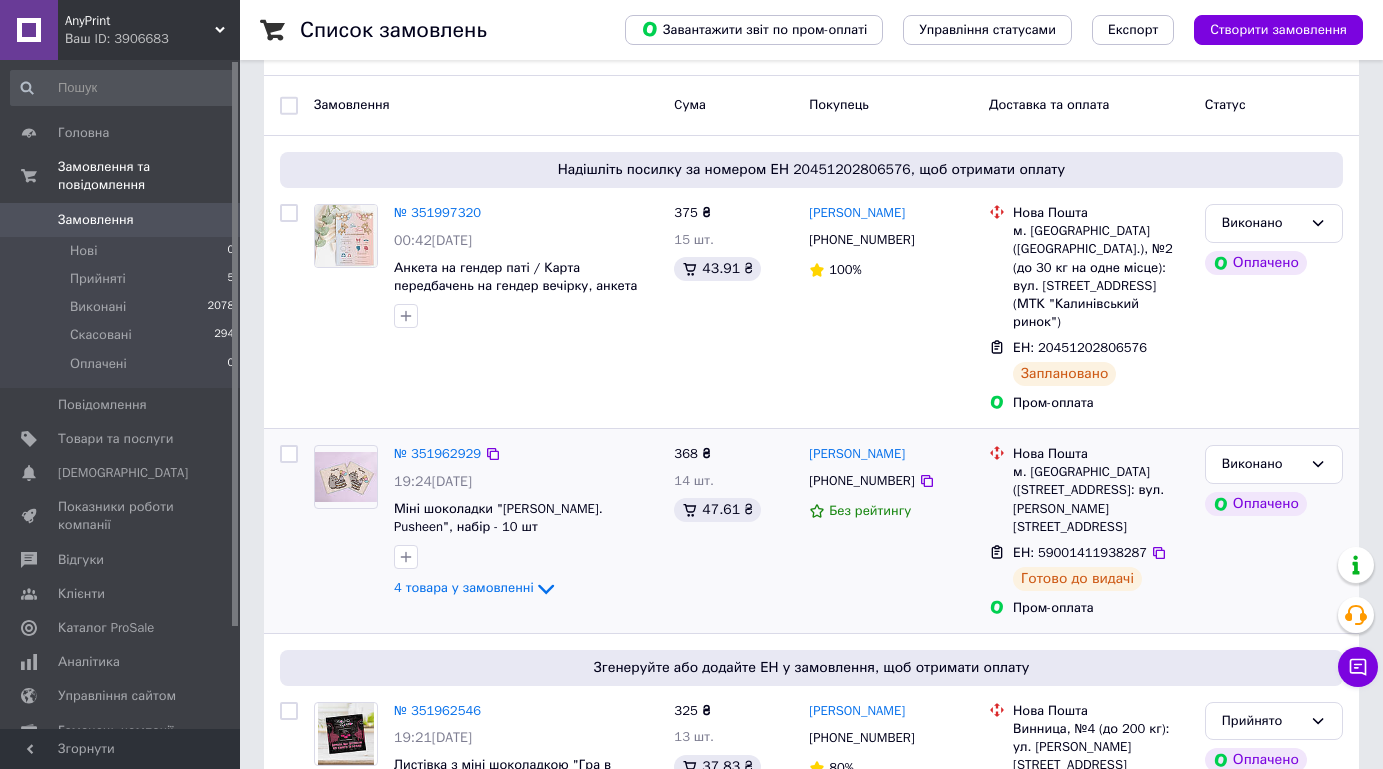 scroll, scrollTop: 0, scrollLeft: 0, axis: both 